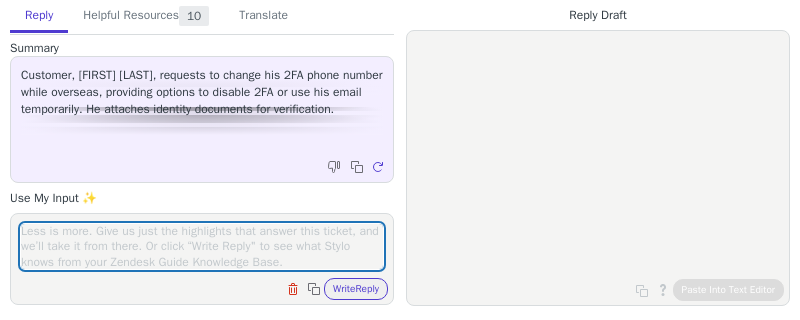 scroll, scrollTop: 0, scrollLeft: 0, axis: both 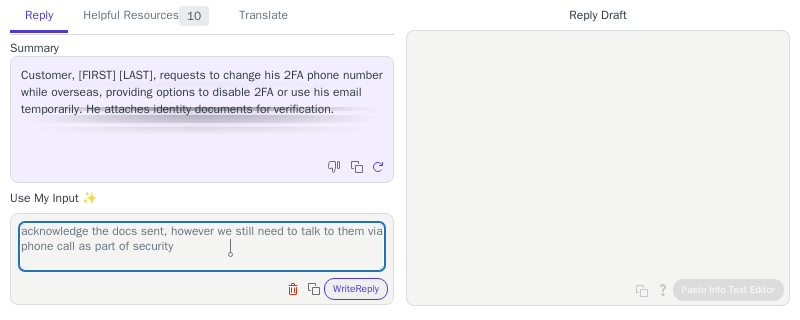 type on "acknowledge the docs sent, however we still need to talk to them via phone call as part of security" 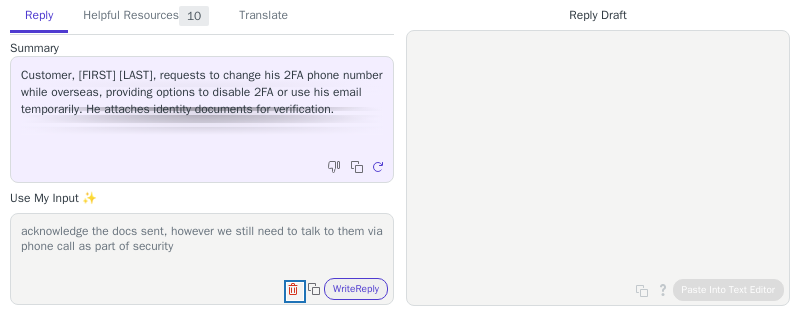 type 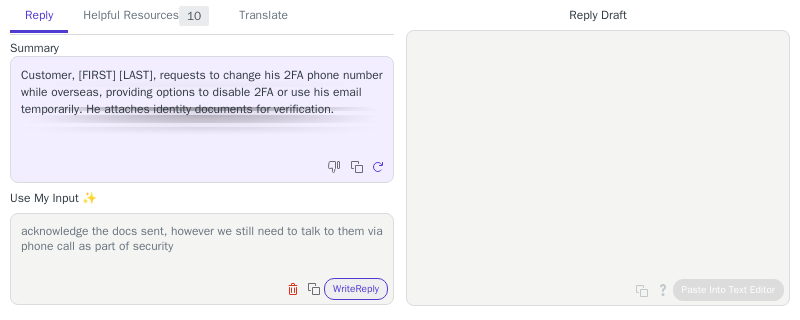 type 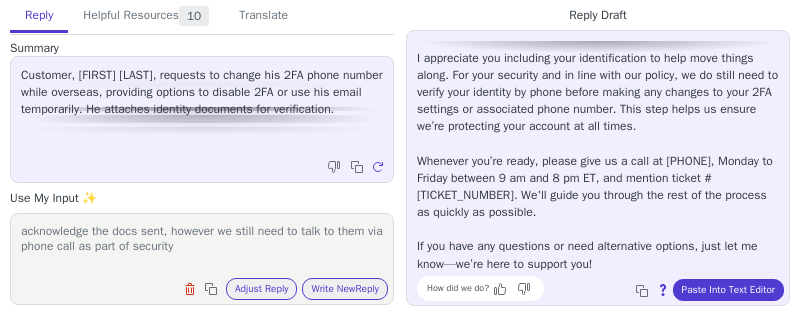 scroll, scrollTop: 97, scrollLeft: 0, axis: vertical 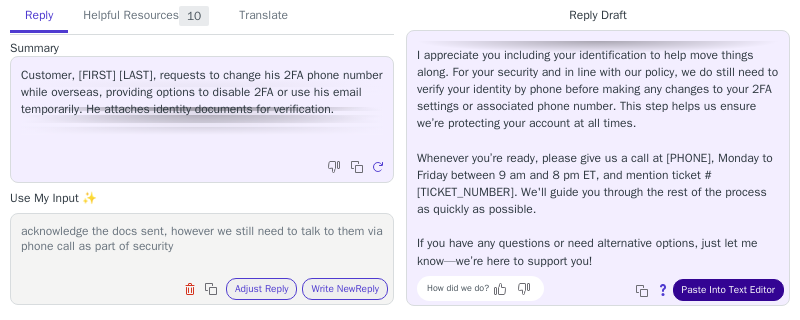 click on "Paste Into Text Editor" at bounding box center [728, 290] 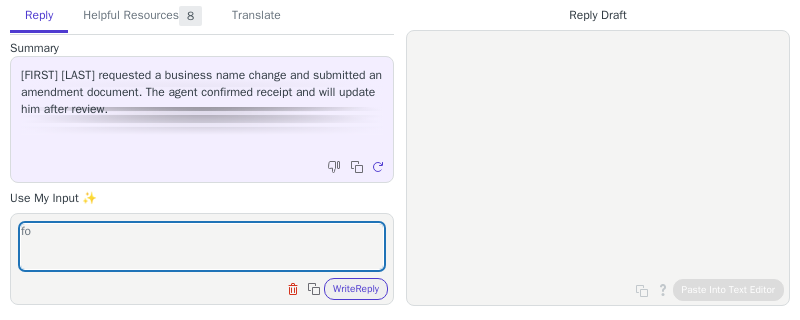 scroll, scrollTop: 0, scrollLeft: 0, axis: both 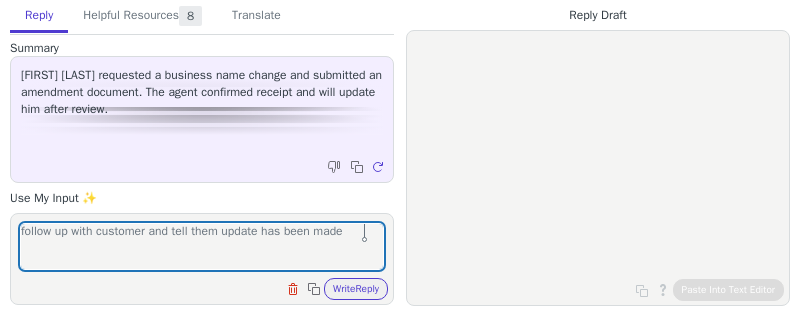 type on "follow up with customer and tell them update has been made" 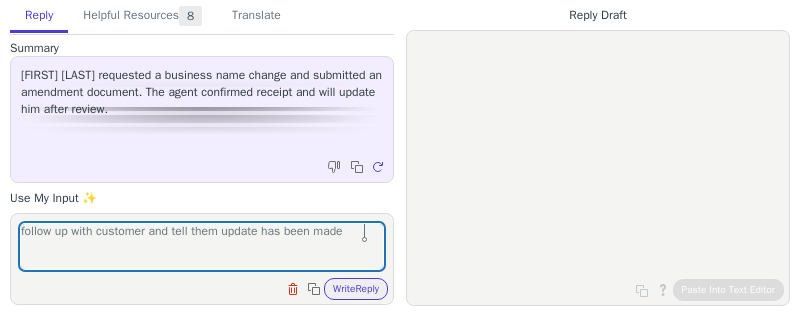 type 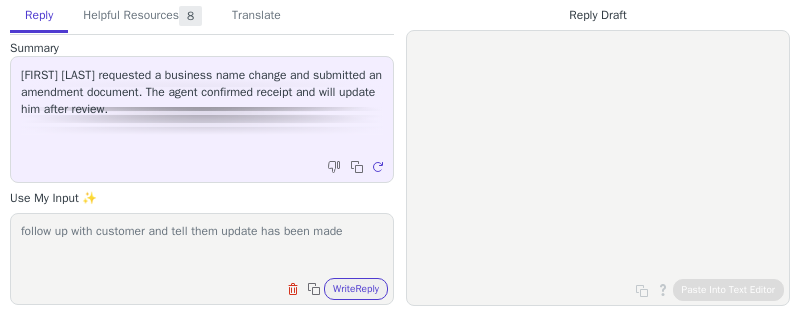 type 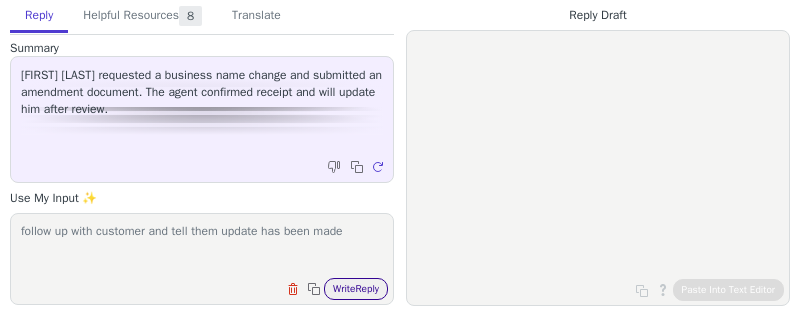 click on "Write  Reply" at bounding box center [356, 289] 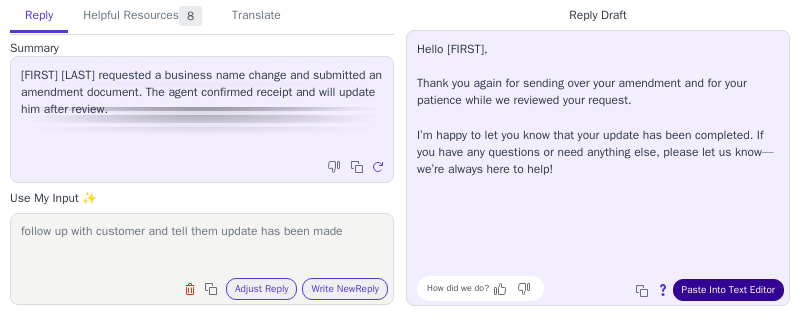 click on "Paste Into Text Editor" at bounding box center (728, 290) 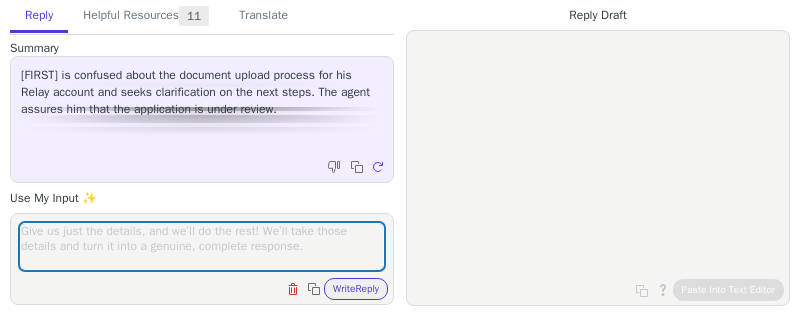 scroll, scrollTop: 0, scrollLeft: 0, axis: both 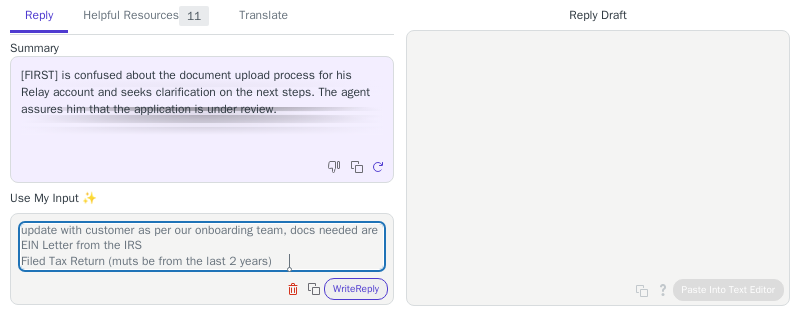 type on "update with customer as per our onboarding team, docs needed are EIN Letter from the IRS
Filed Tax Return (muts be from the last 2 years)" 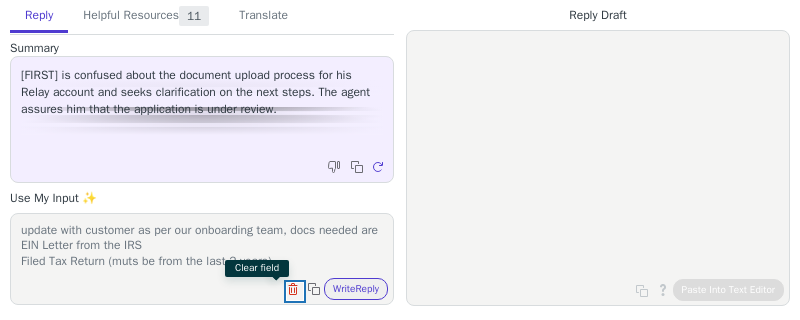 type 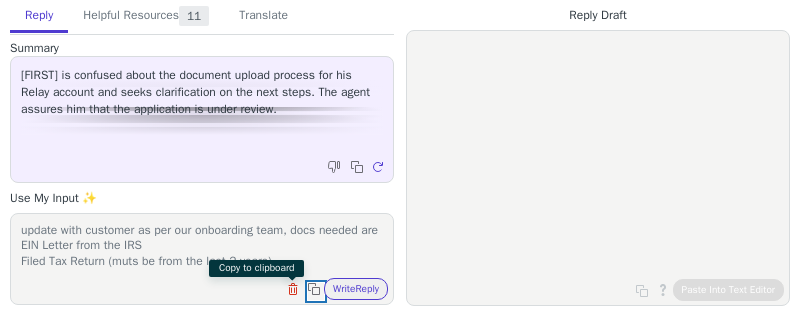 type 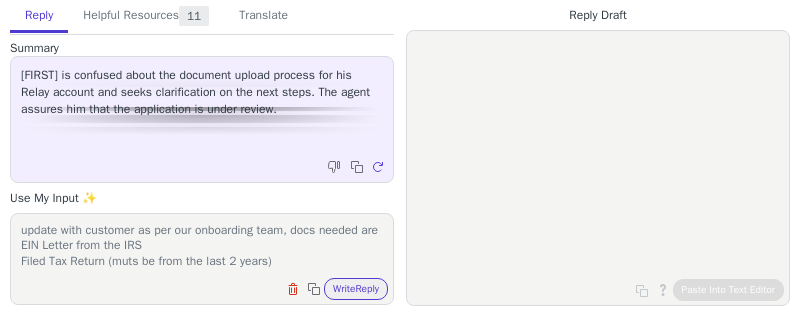 click on "Write  Reply" at bounding box center [356, 289] 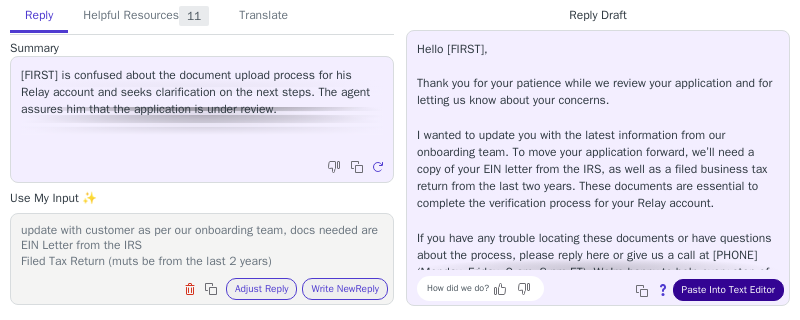 click on "Paste Into Text Editor" at bounding box center [728, 290] 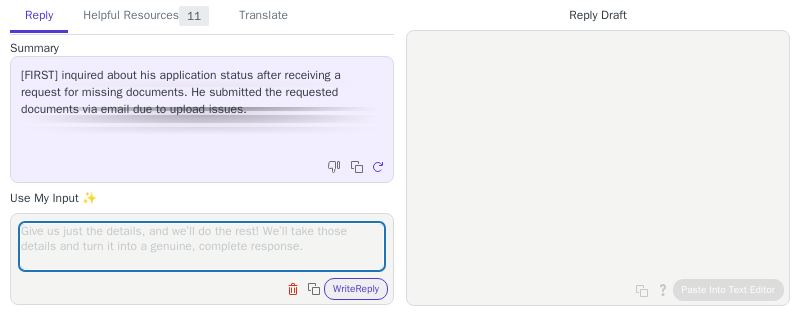 click at bounding box center [202, 246] 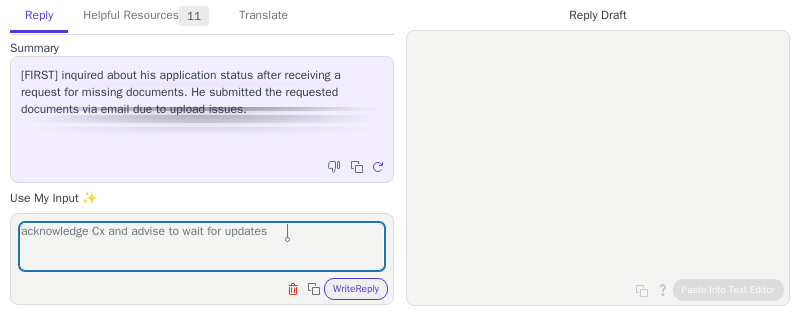 type on "acknowledge Cx and advise to wait for updates" 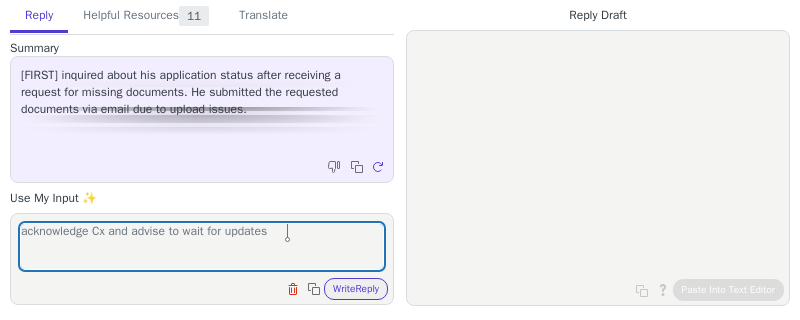 type 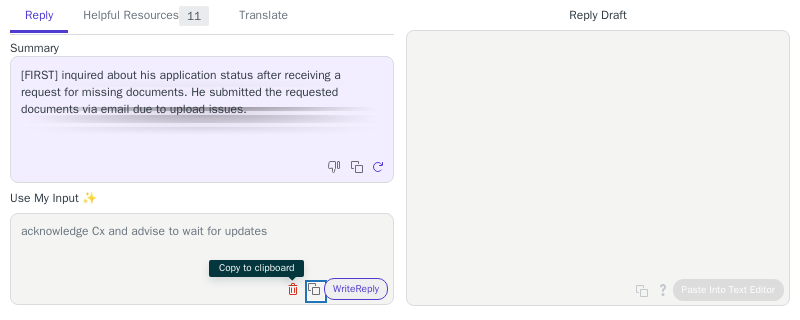 type 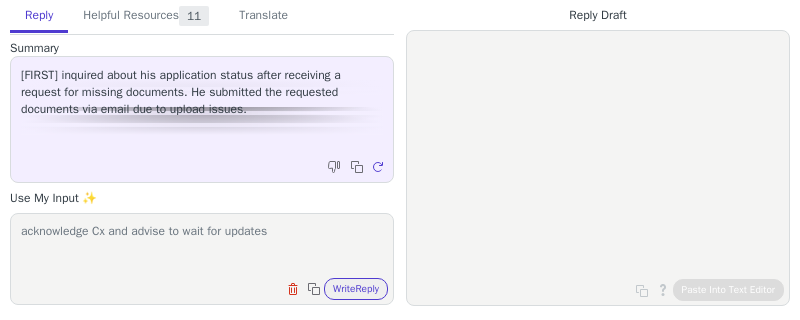 type 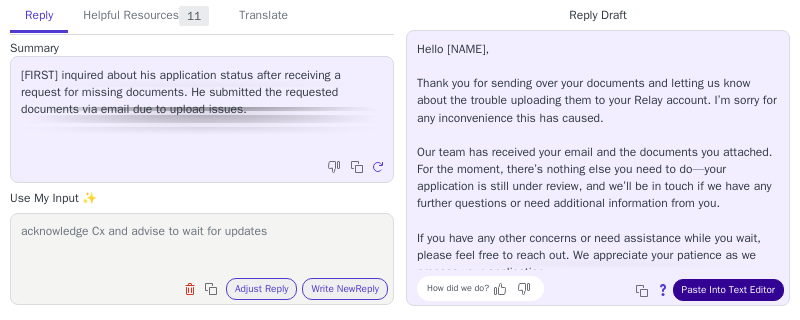 click on "Paste Into Text Editor" at bounding box center [728, 290] 